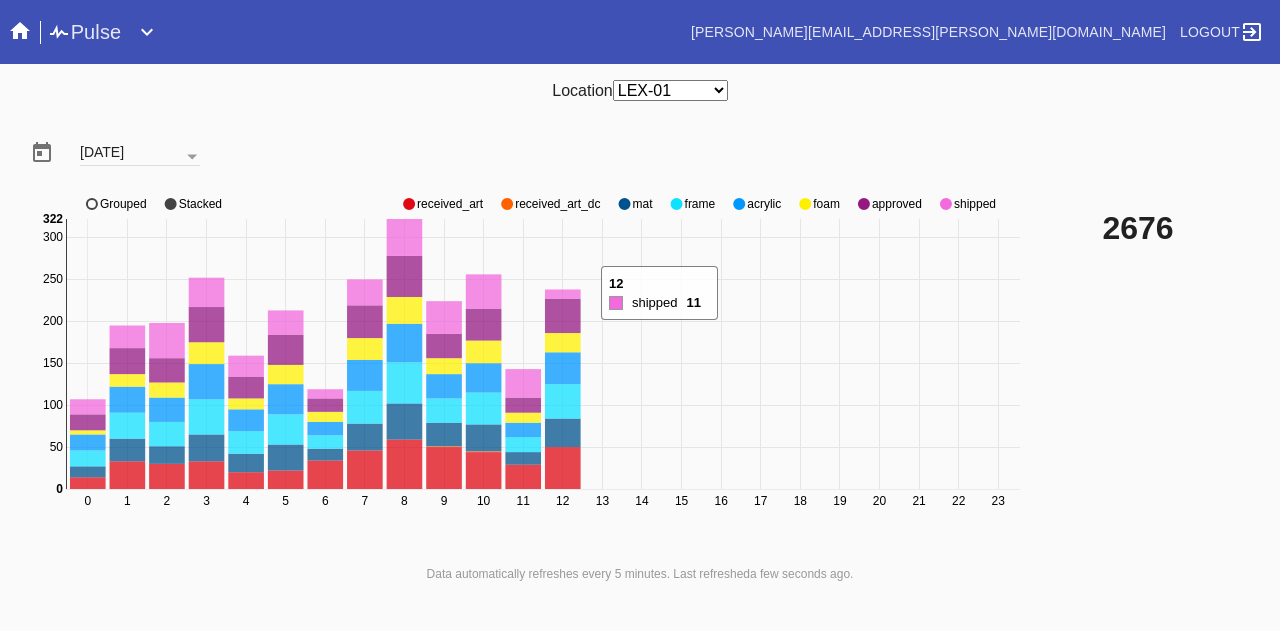 scroll, scrollTop: 0, scrollLeft: 0, axis: both 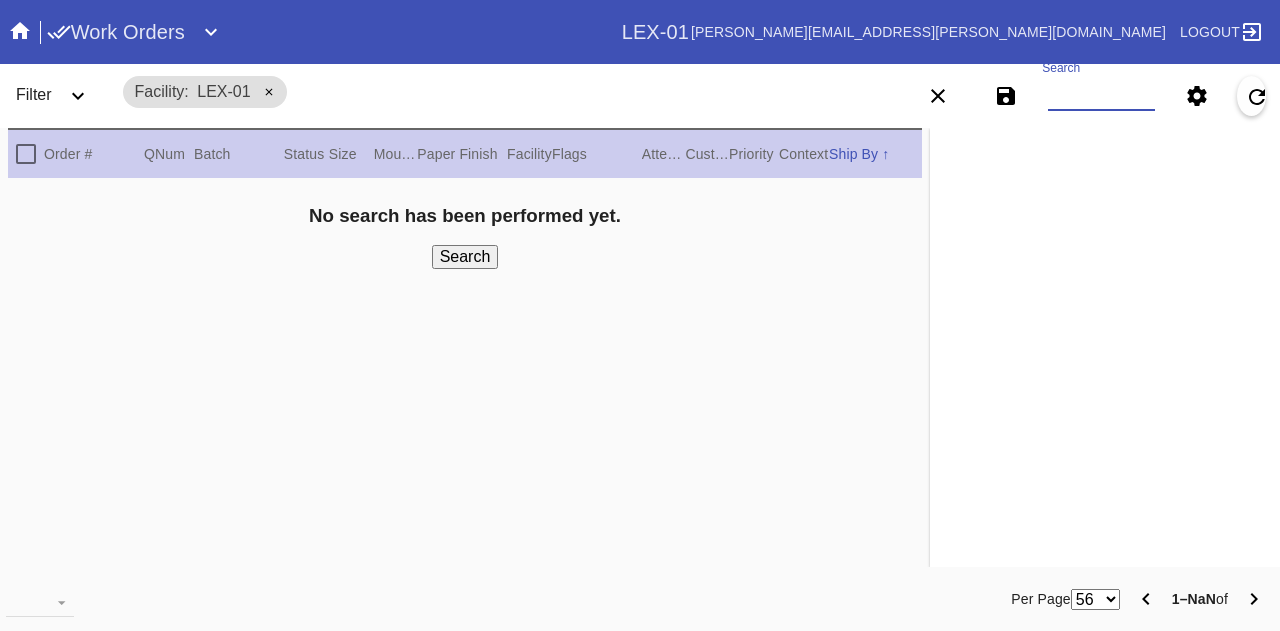 click on "Search" at bounding box center [1101, 96] 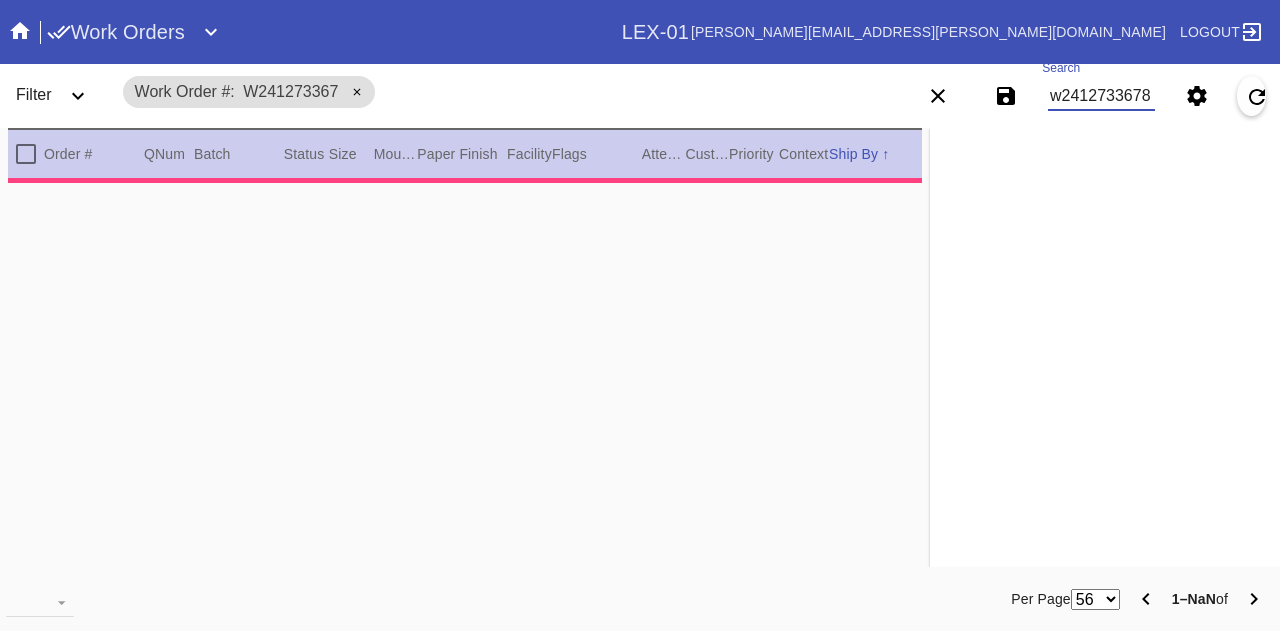 type on "w24127336788" 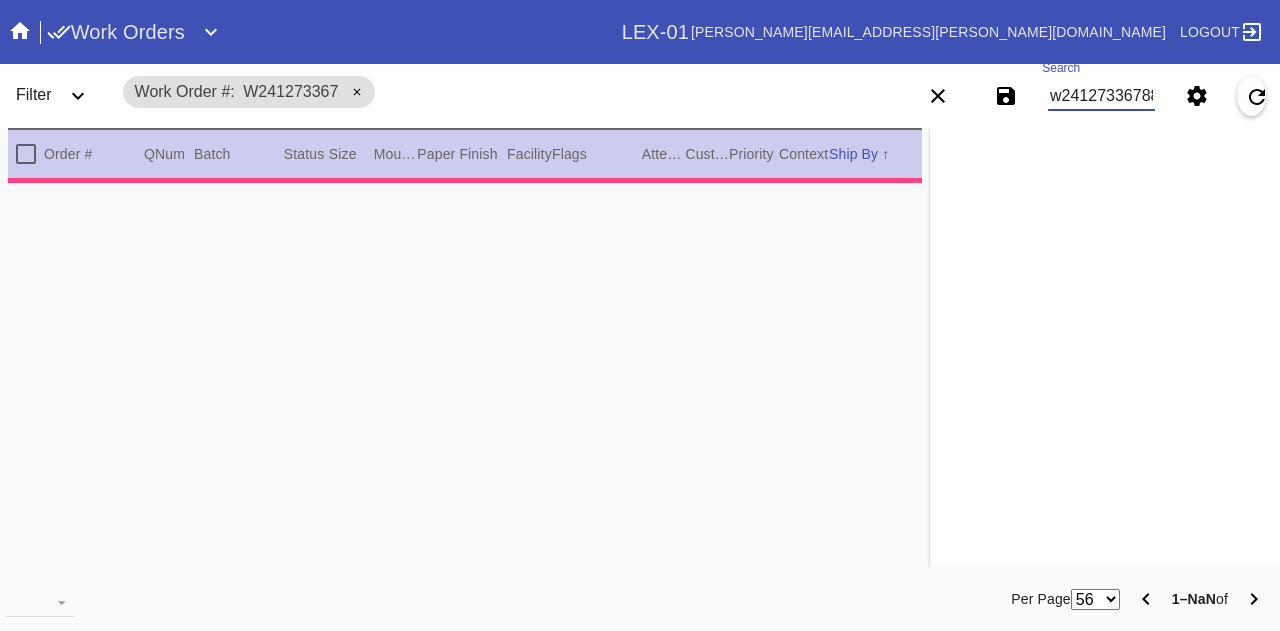 scroll, scrollTop: 0, scrollLeft: 6, axis: horizontal 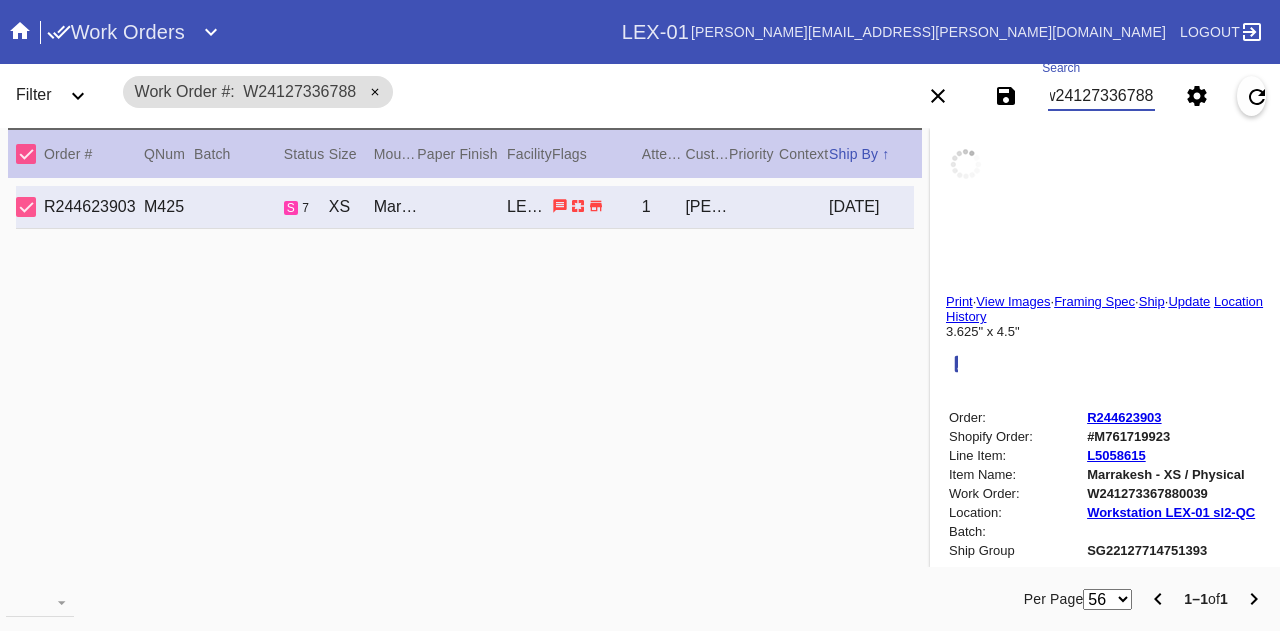 type on "1.5" 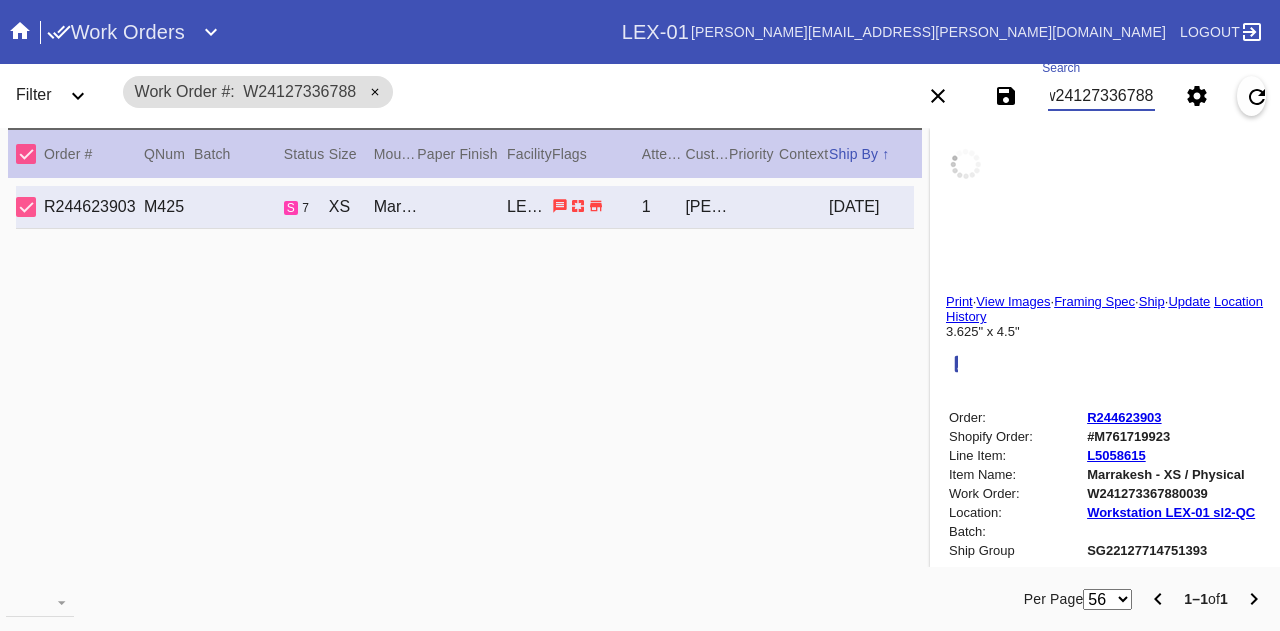 type on "1.5" 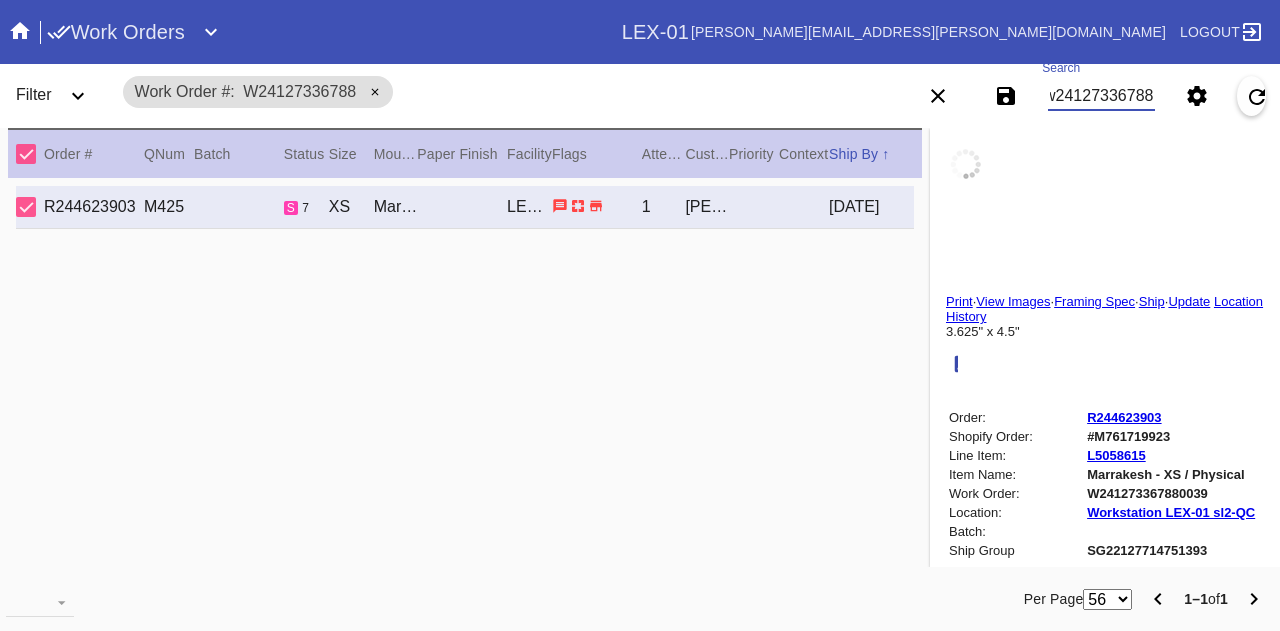 type on "1.5" 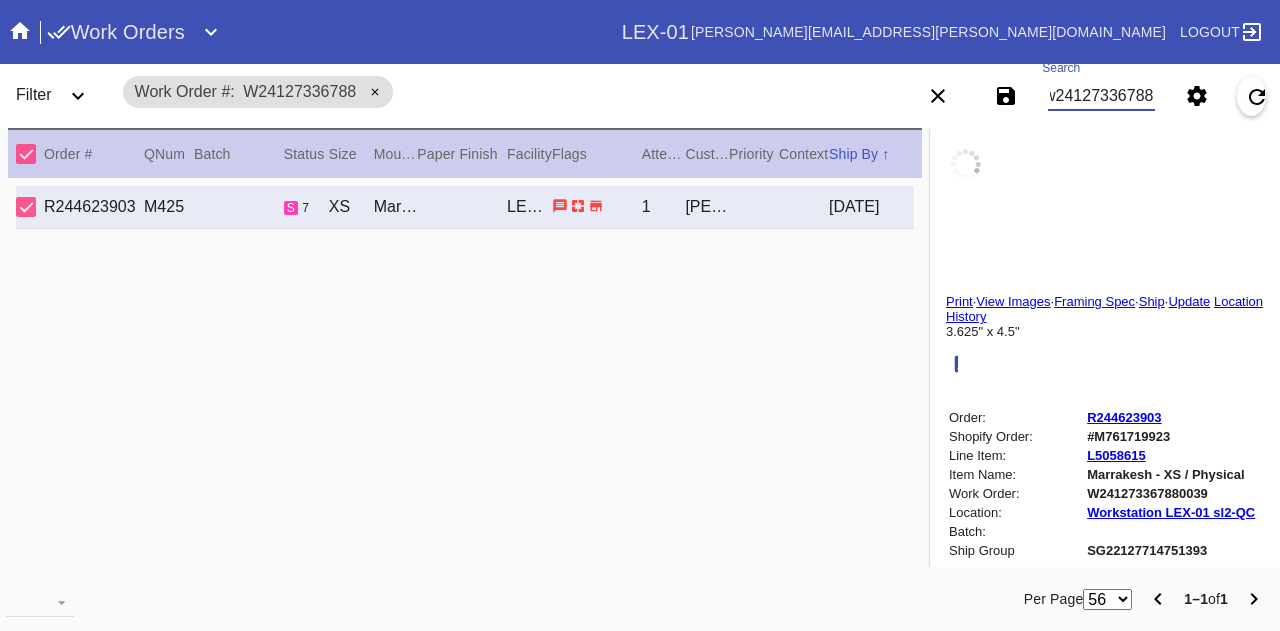 type on "1.5" 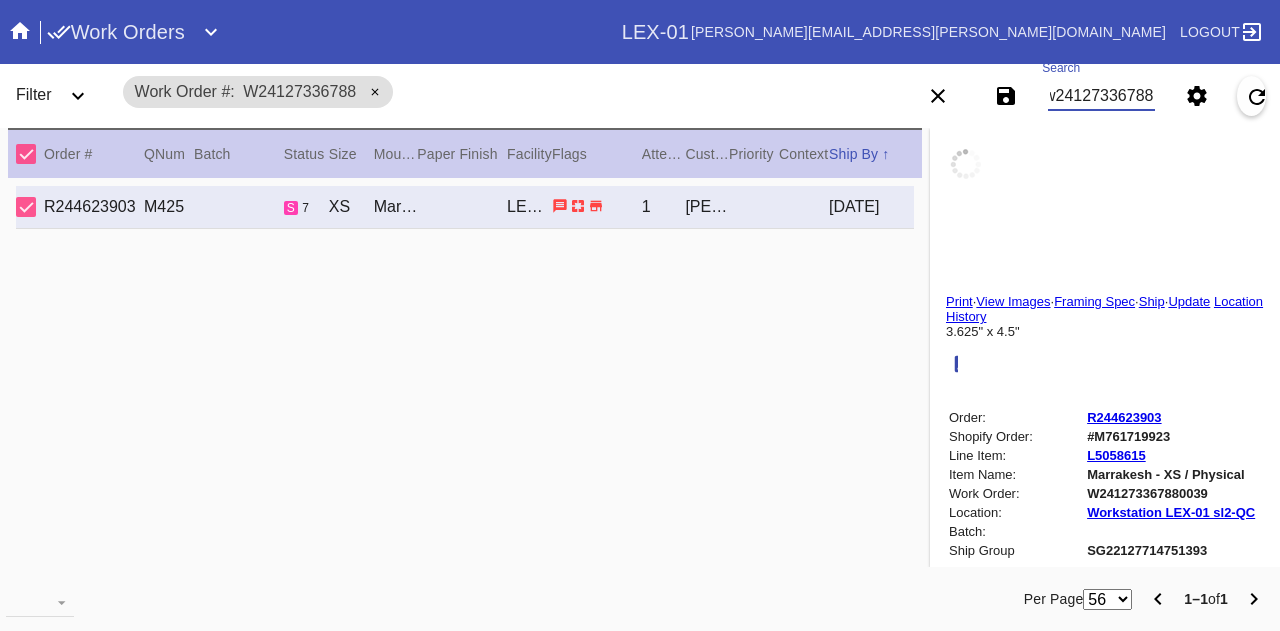 type on "0.1875" 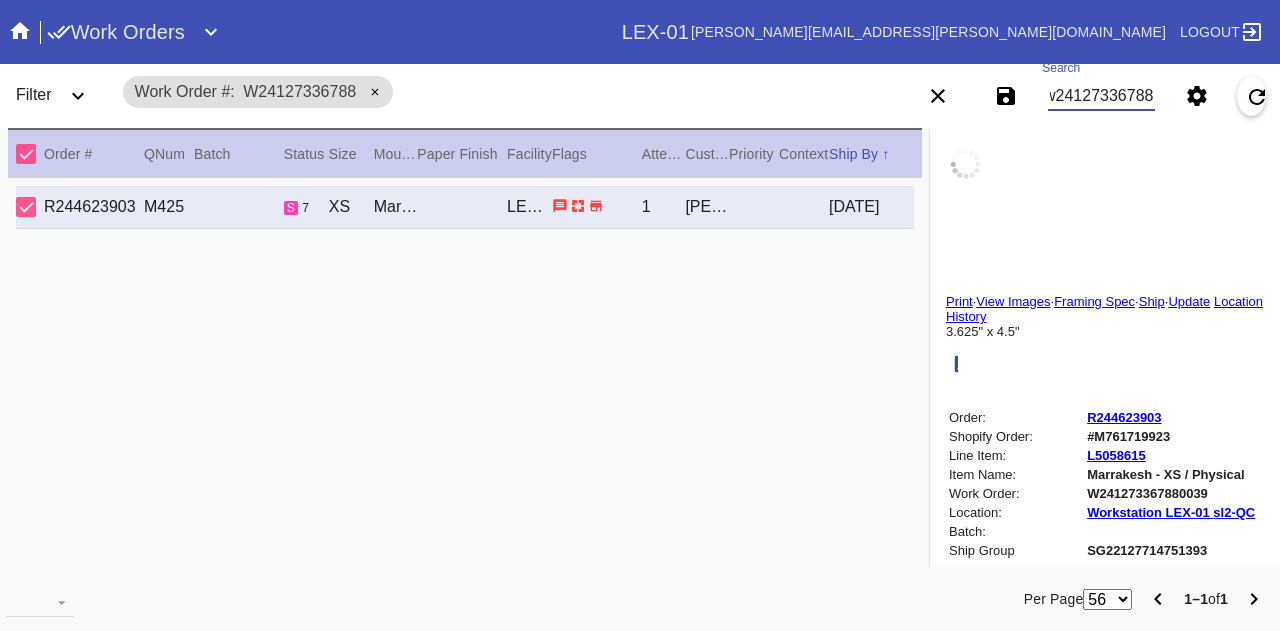 type on "3.625" 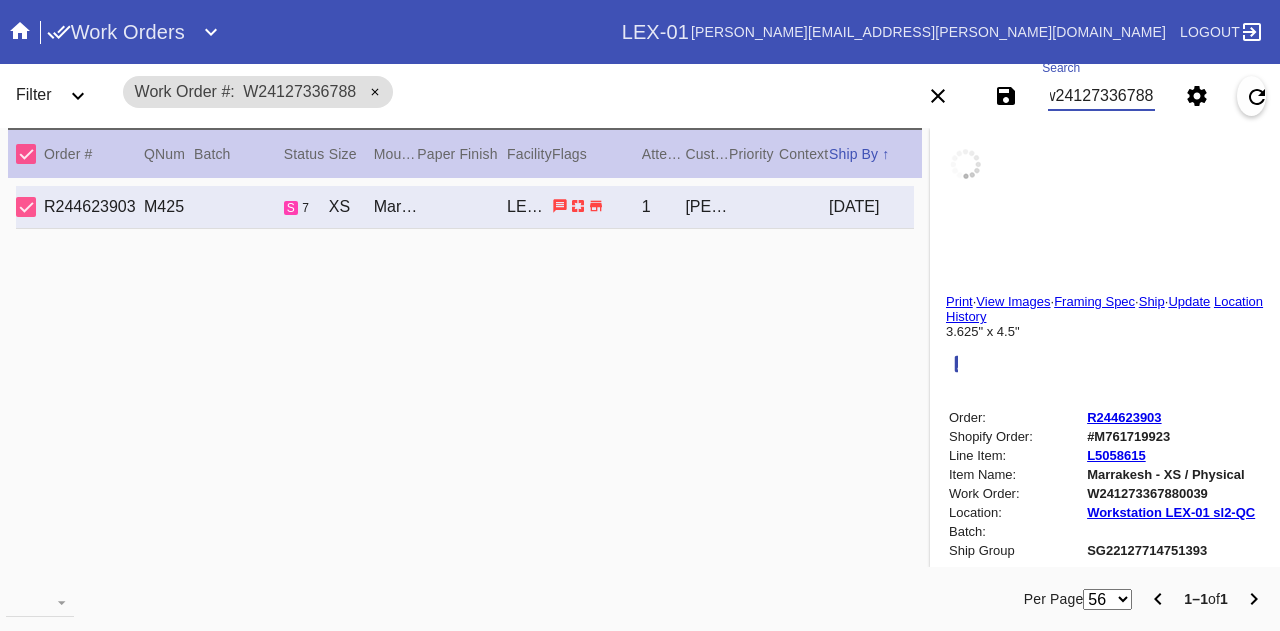 type on "4.5" 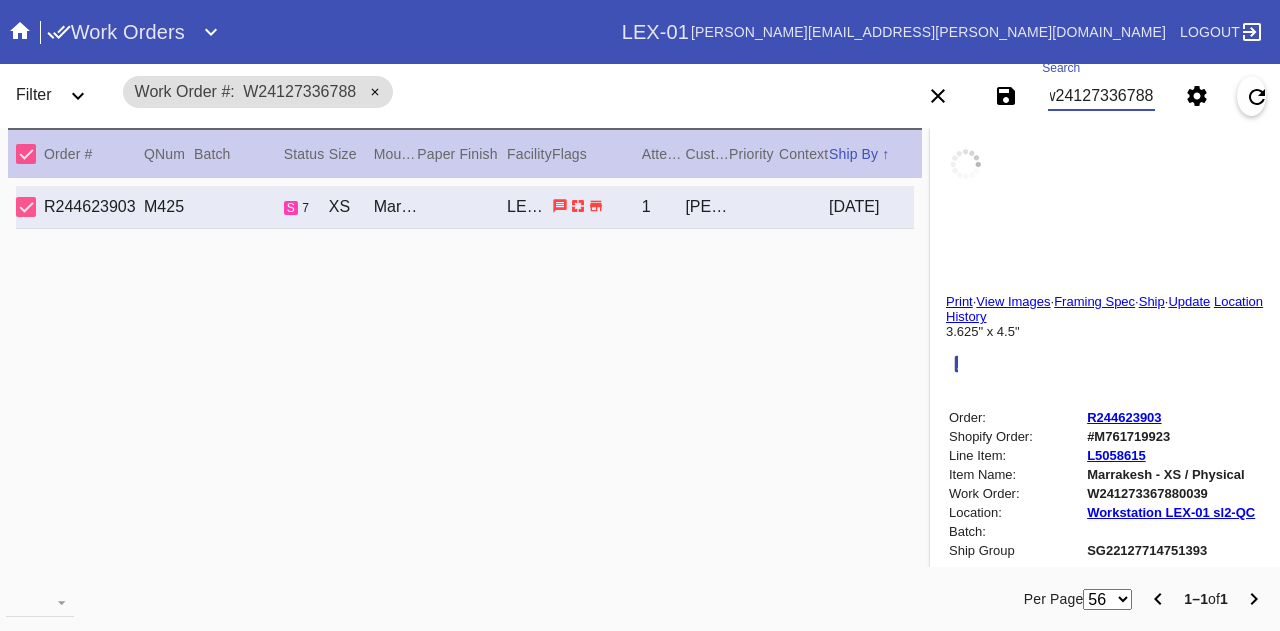 type on "hole, light scratches" 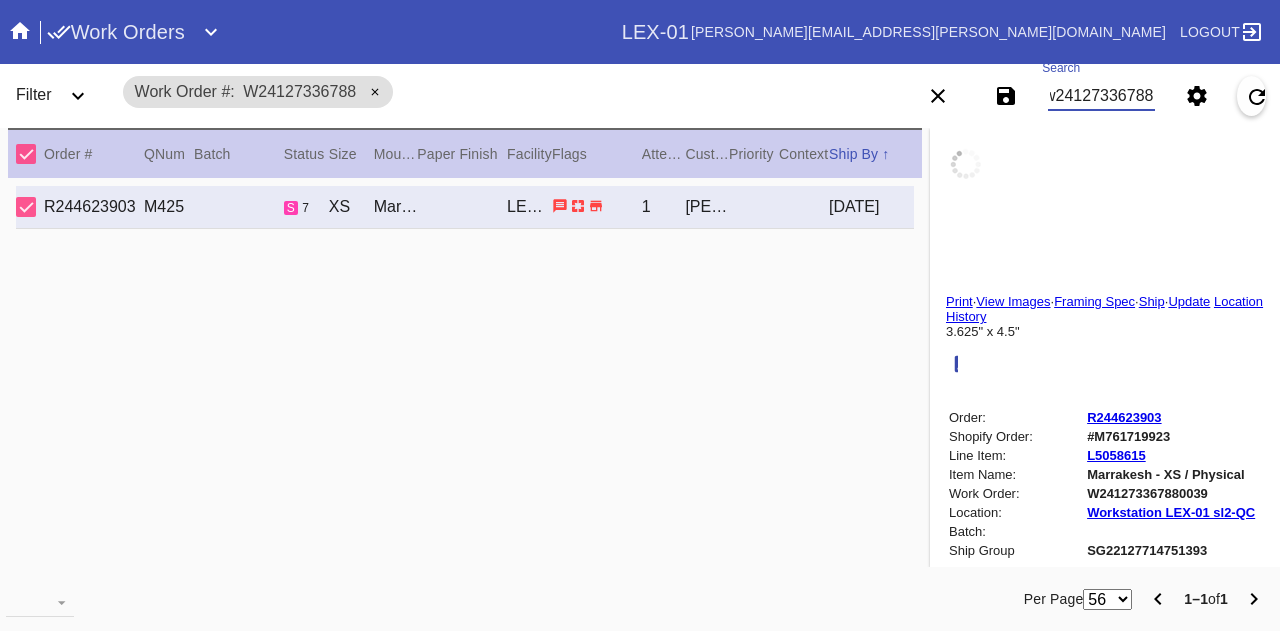 type on "7/7/2025" 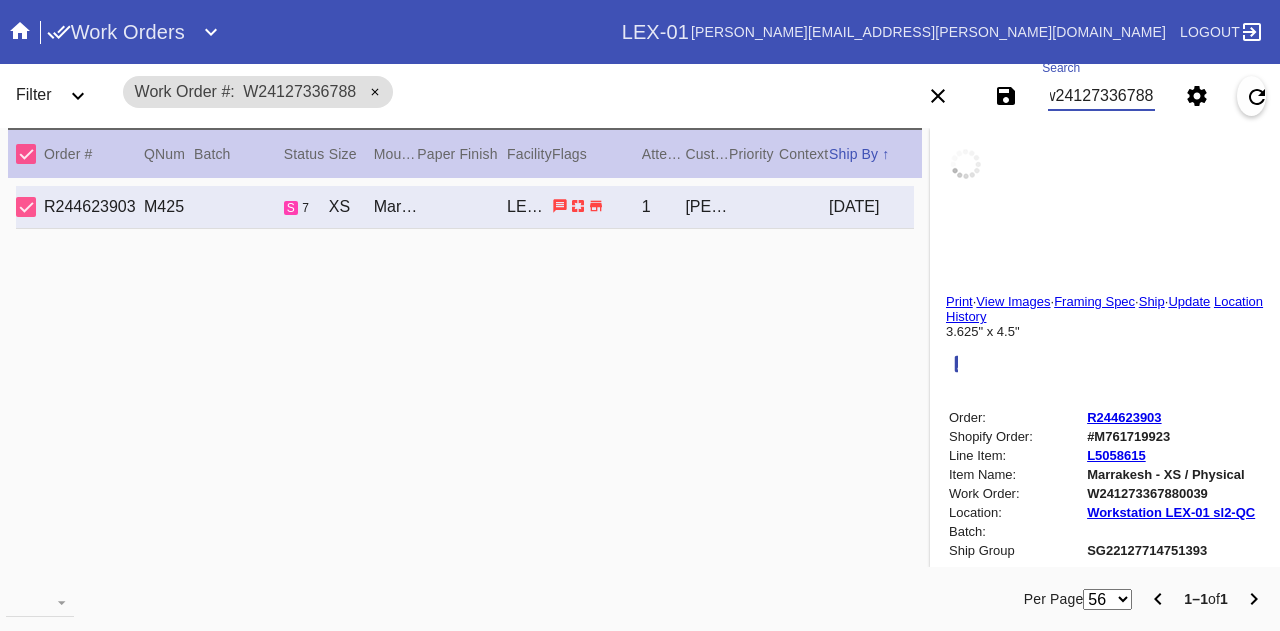 type on "7/7/2025" 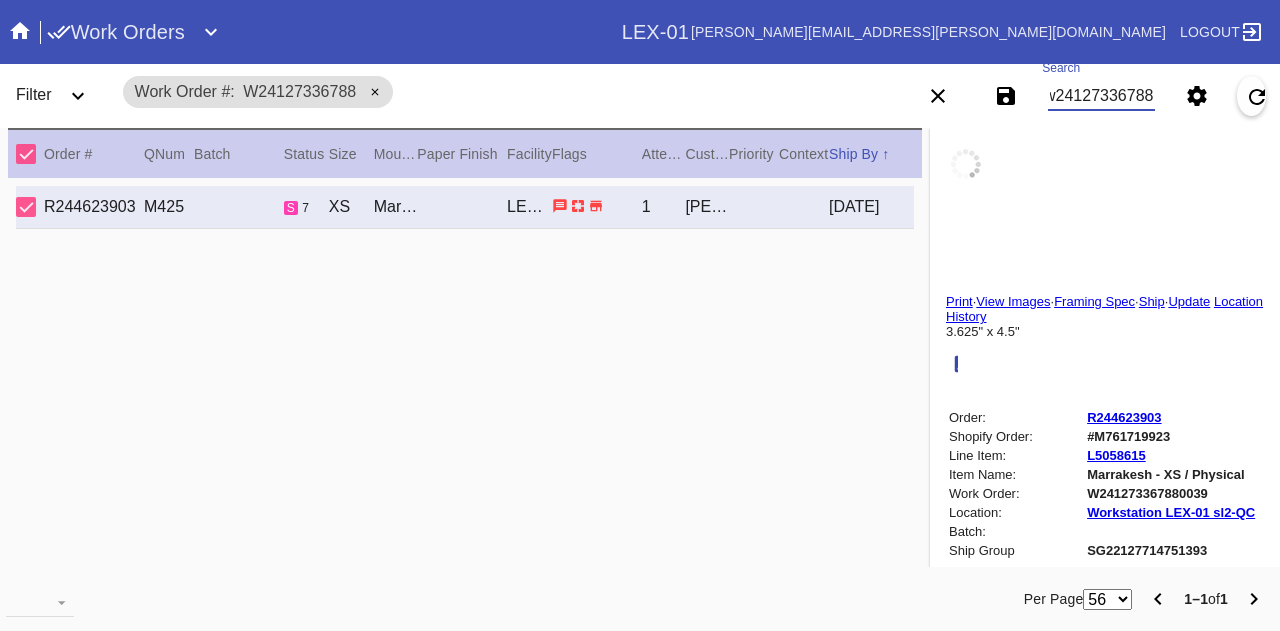 type on "6/28/2025" 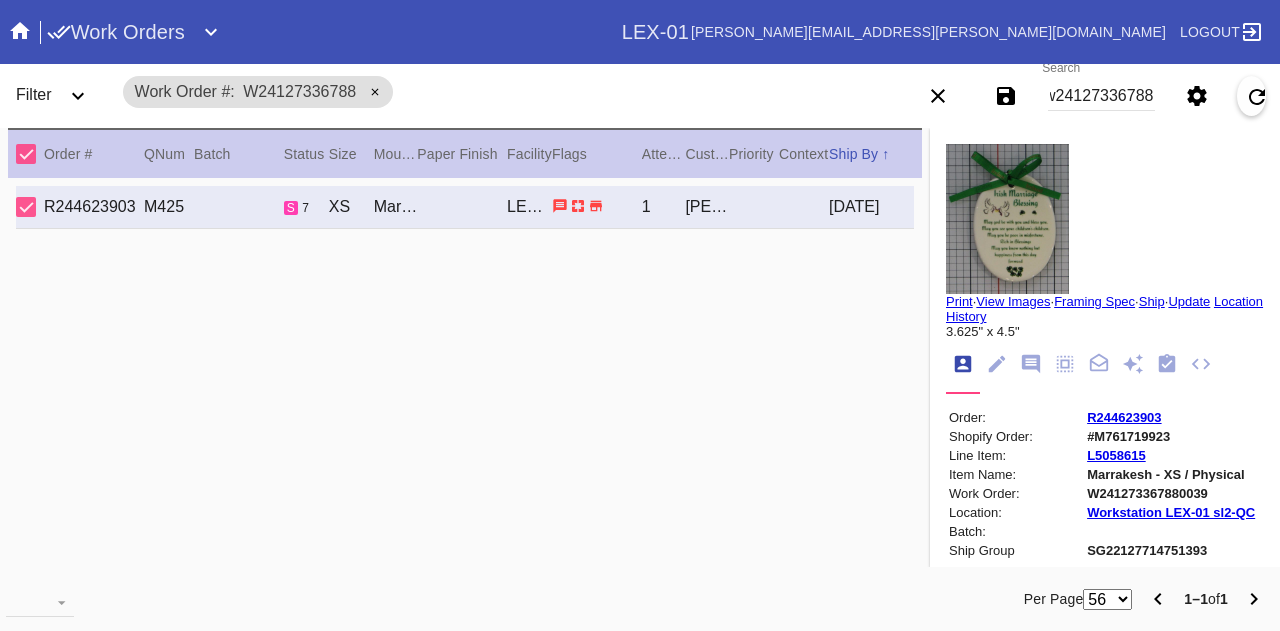 scroll, scrollTop: 0, scrollLeft: 0, axis: both 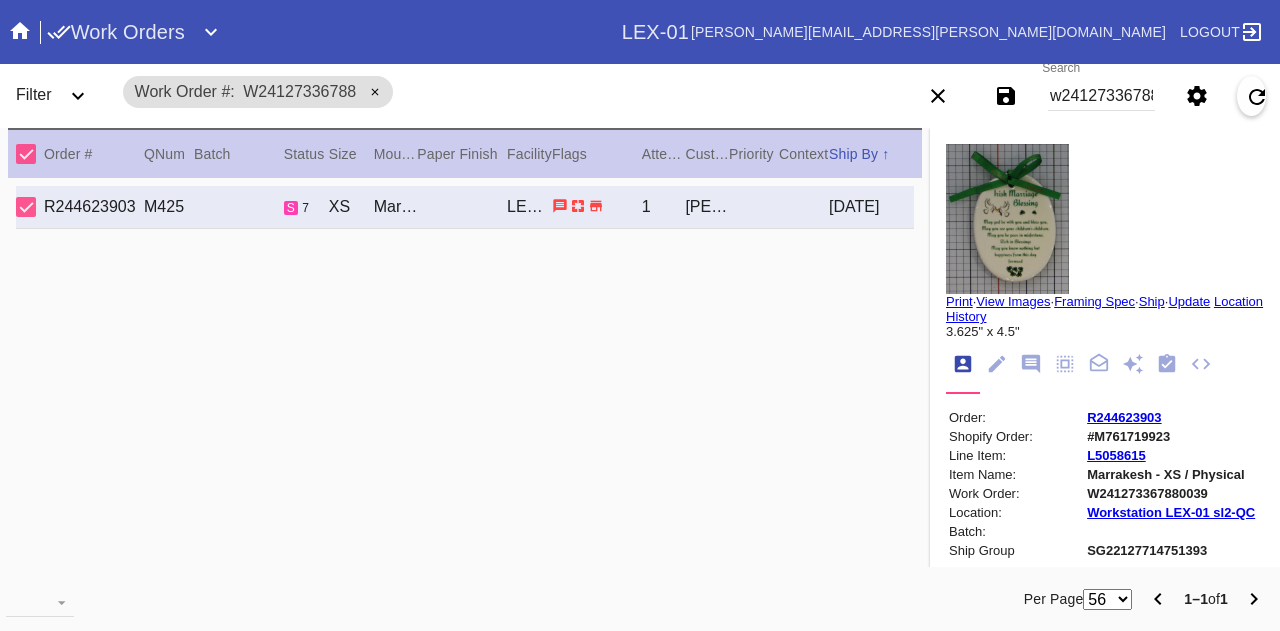 click 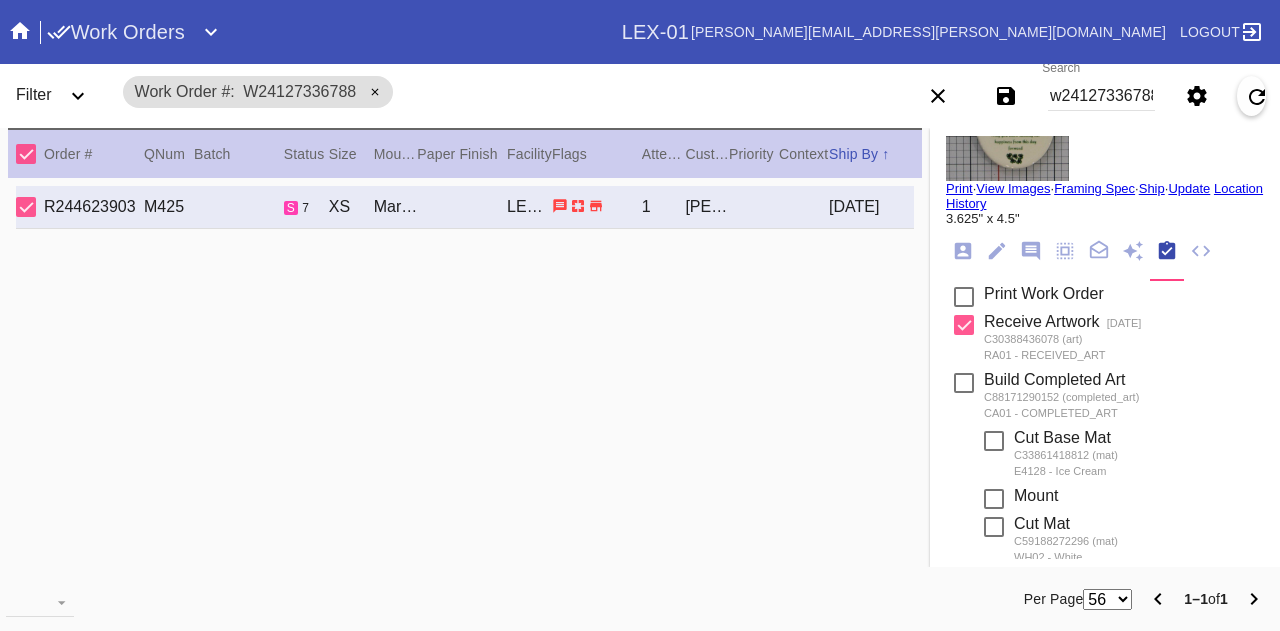scroll, scrollTop: 0, scrollLeft: 0, axis: both 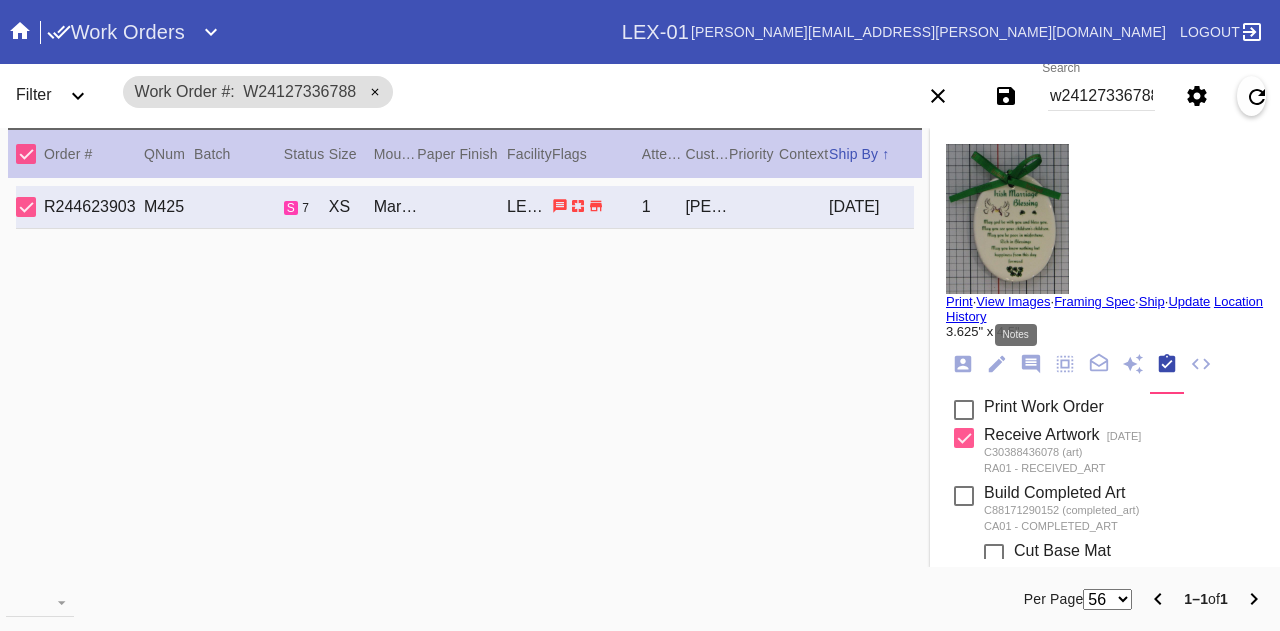 click 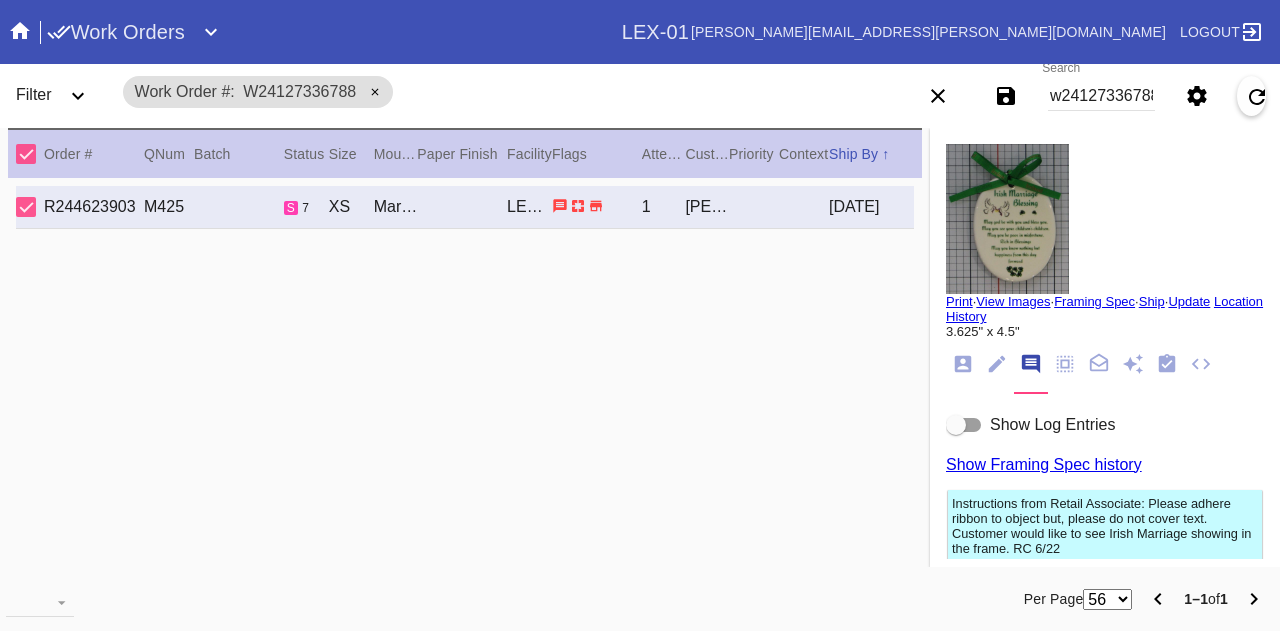 click on "Show Log Entries" at bounding box center [1105, 425] 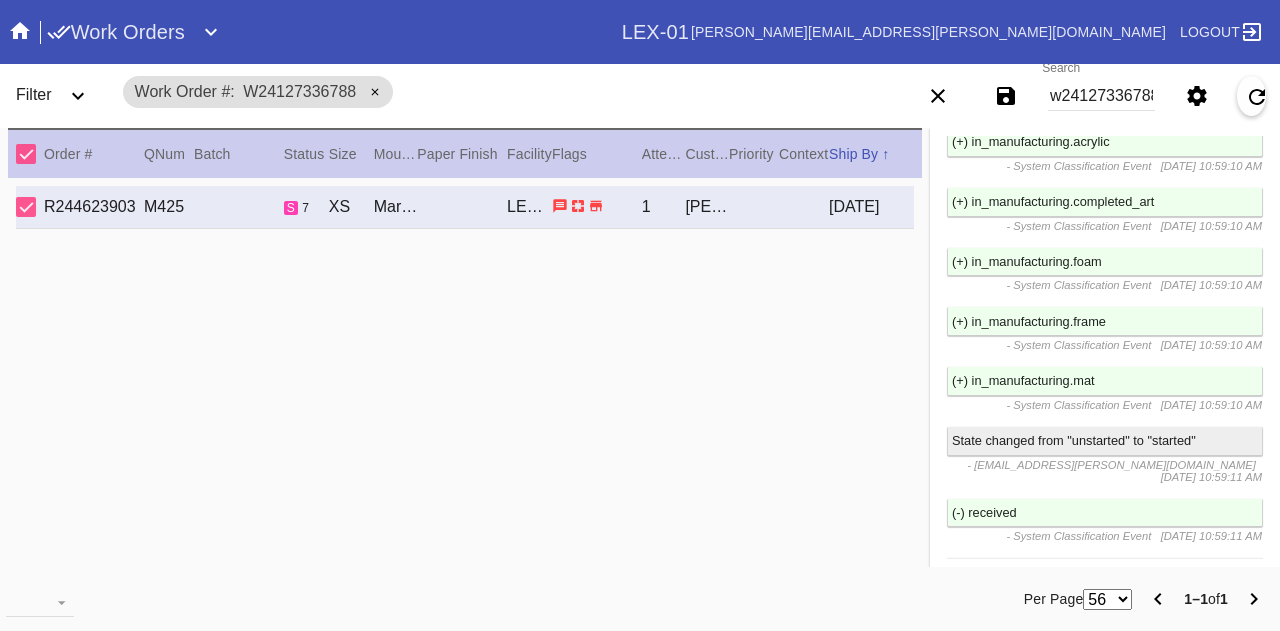 scroll, scrollTop: 2574, scrollLeft: 0, axis: vertical 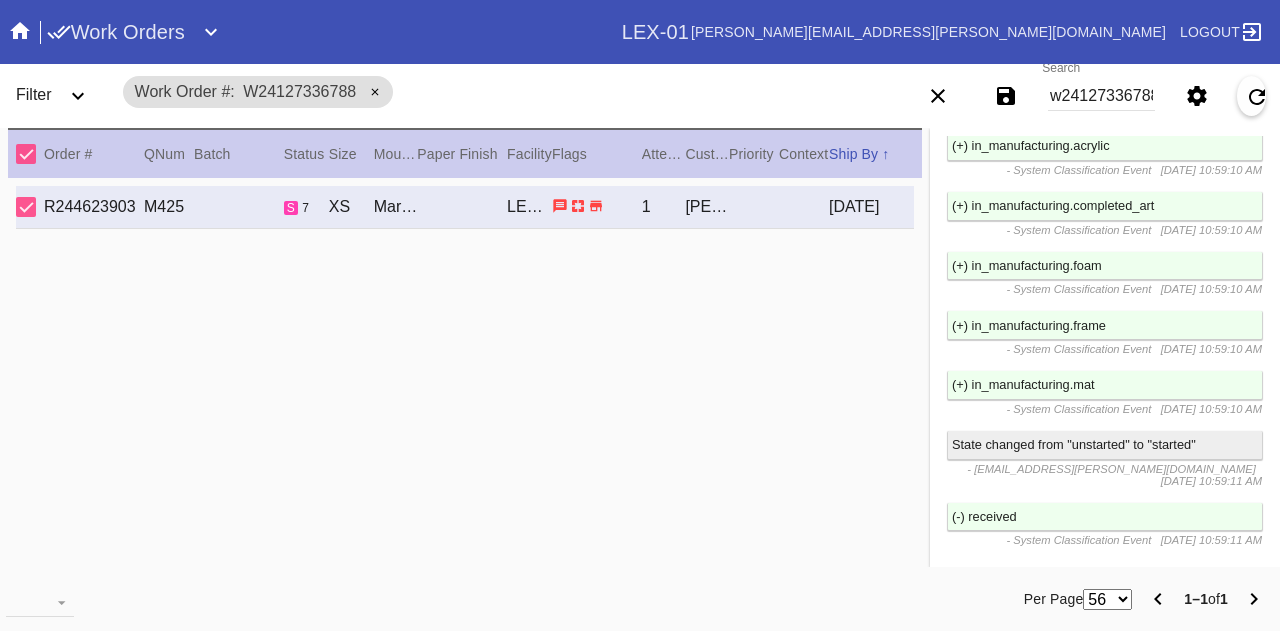 click on "w24127336788" at bounding box center (1101, 96) 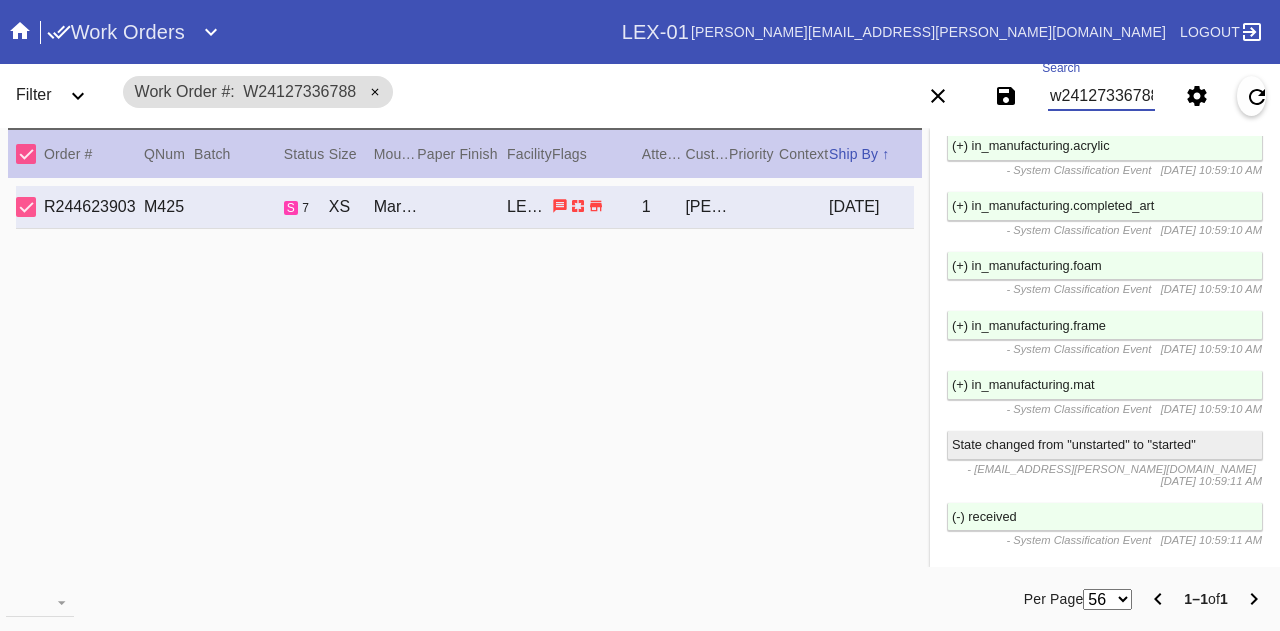 click on "w24127336788" at bounding box center (1101, 96) 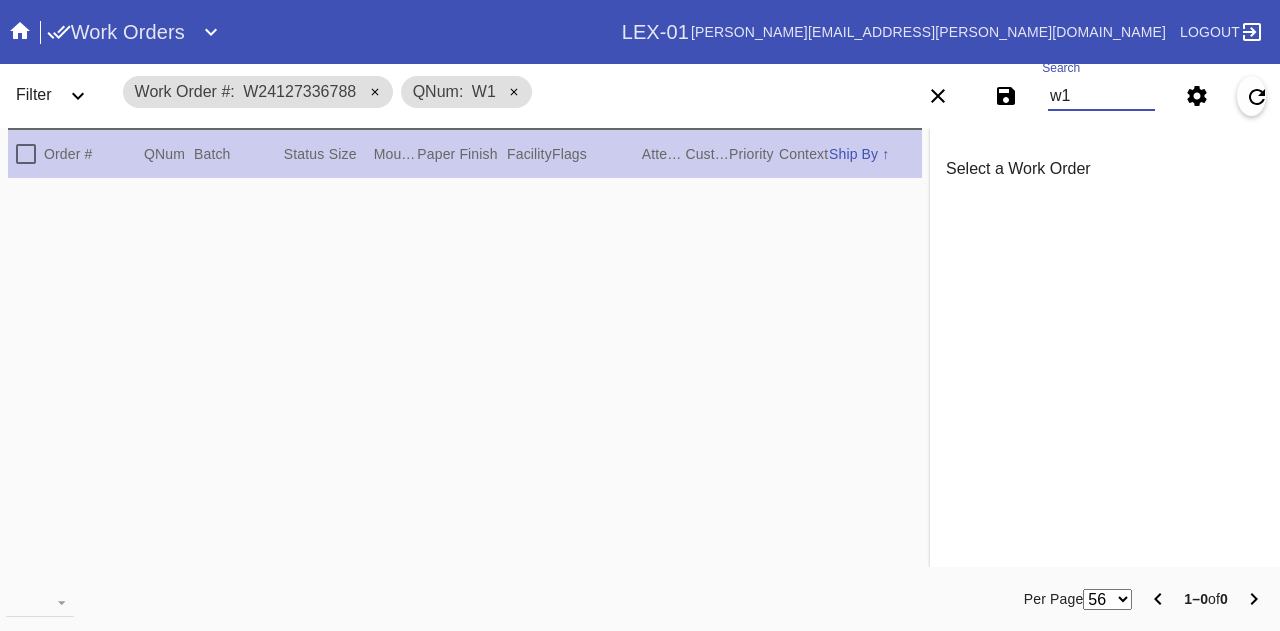 scroll, scrollTop: 0, scrollLeft: 0, axis: both 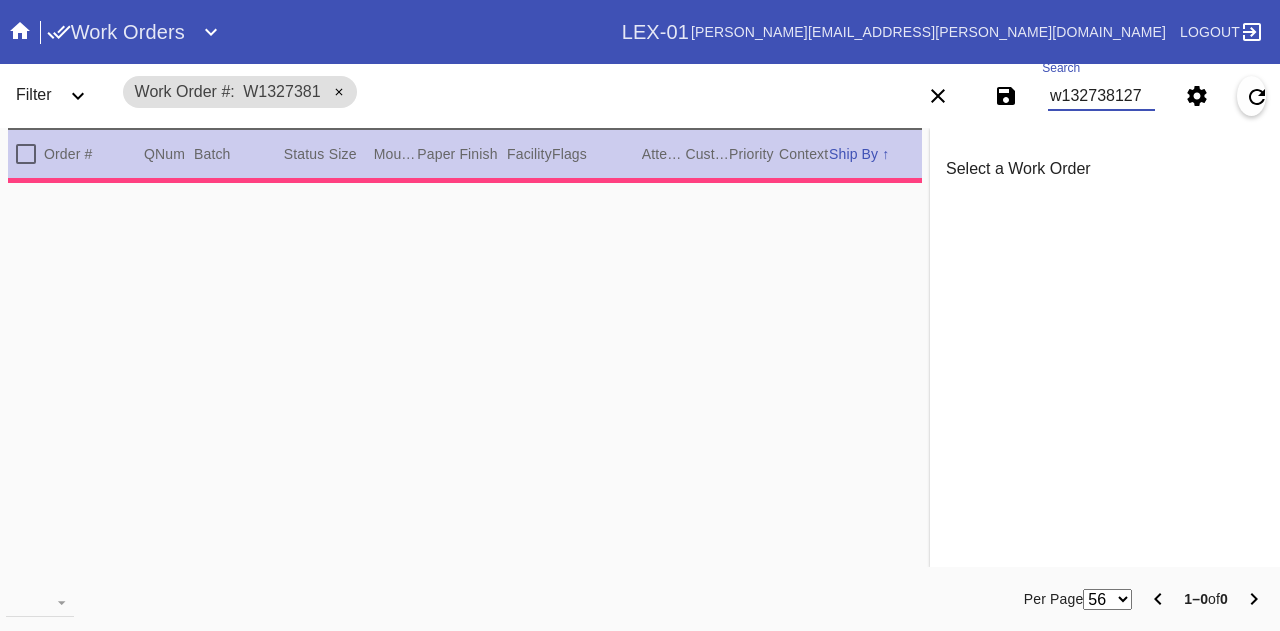 type on "w1327381274" 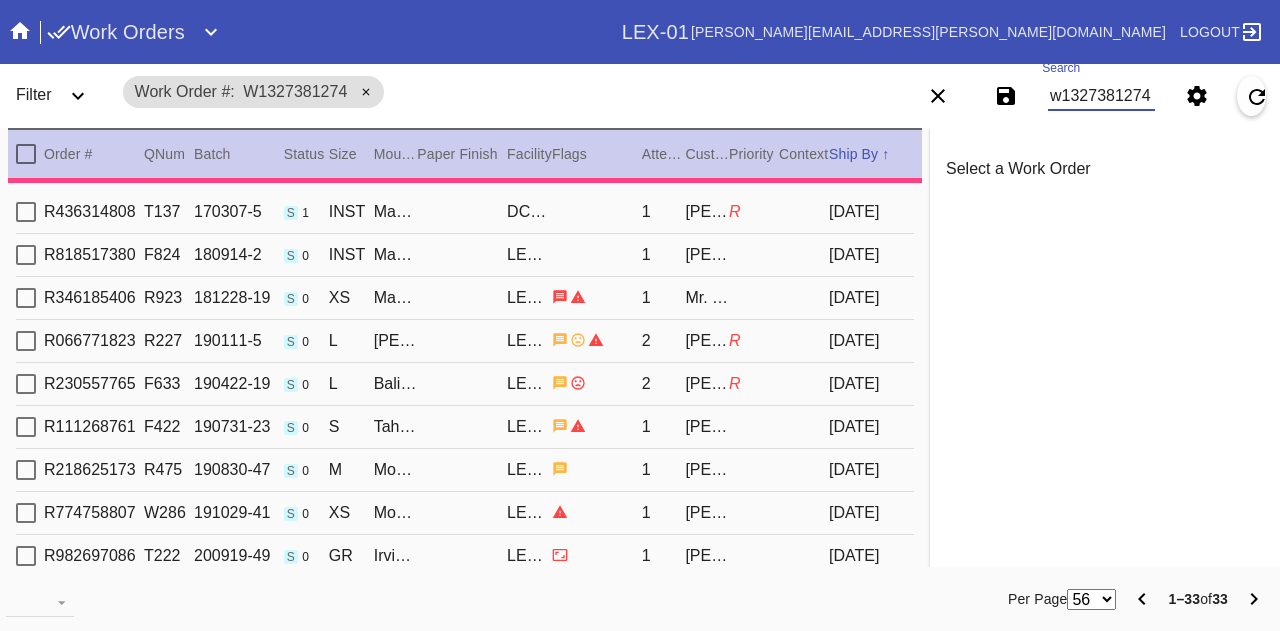 type on "1.5" 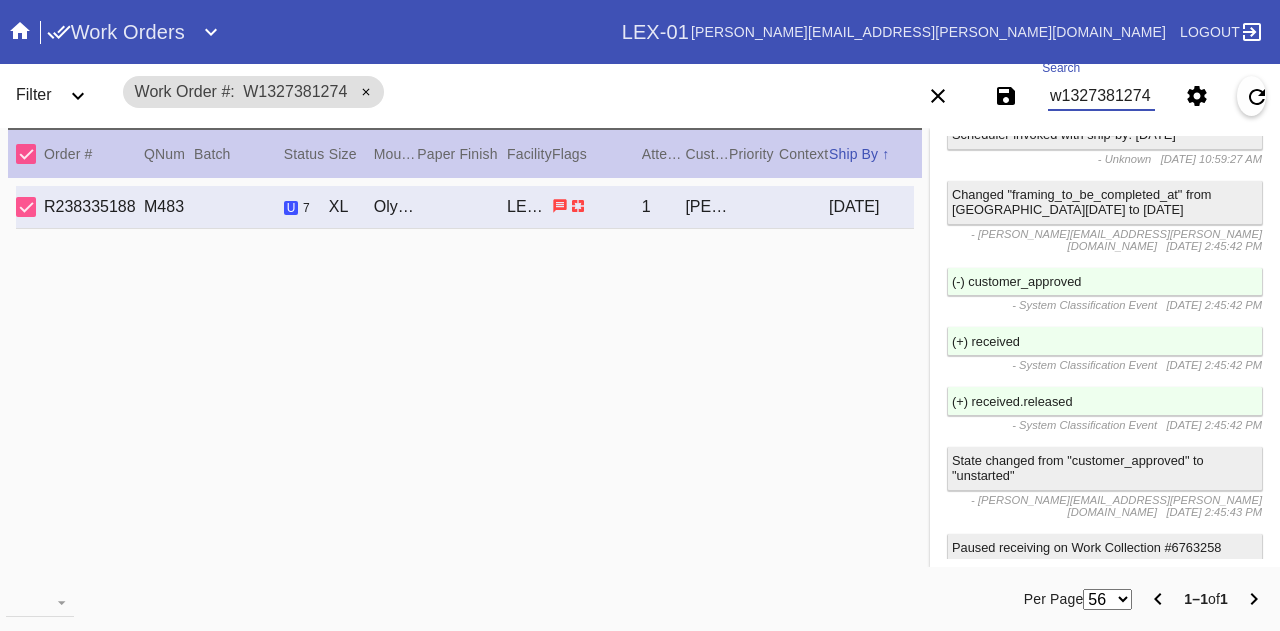 scroll, scrollTop: 3780, scrollLeft: 0, axis: vertical 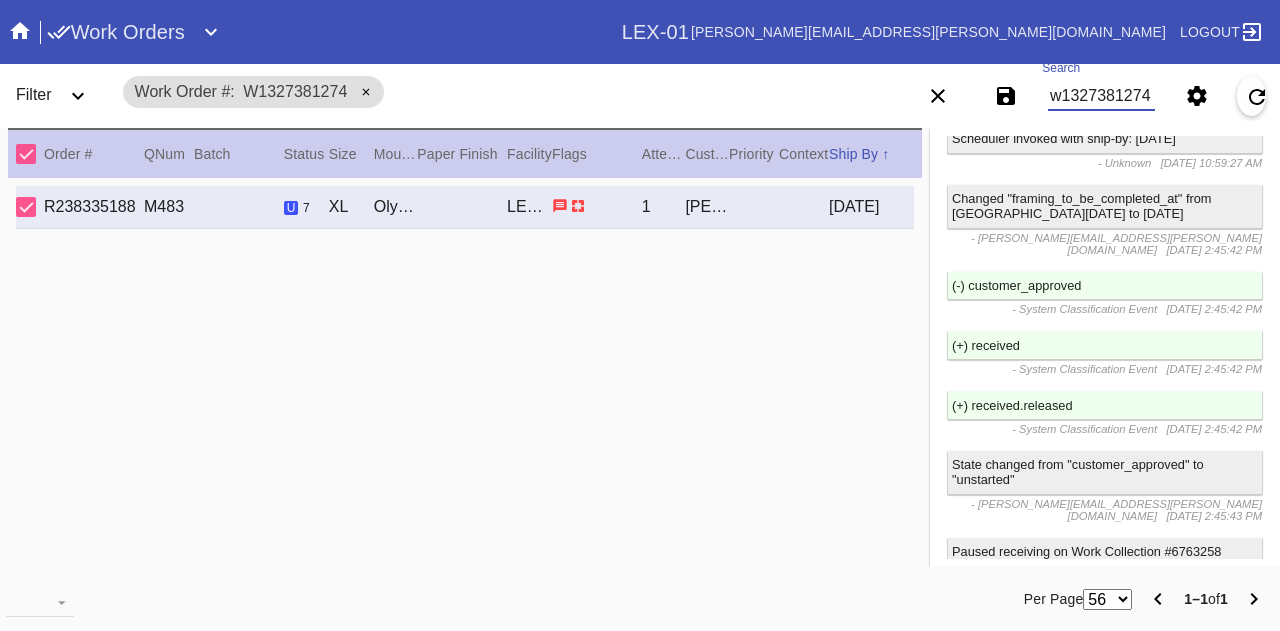 click on "w1327381274" at bounding box center [1101, 96] 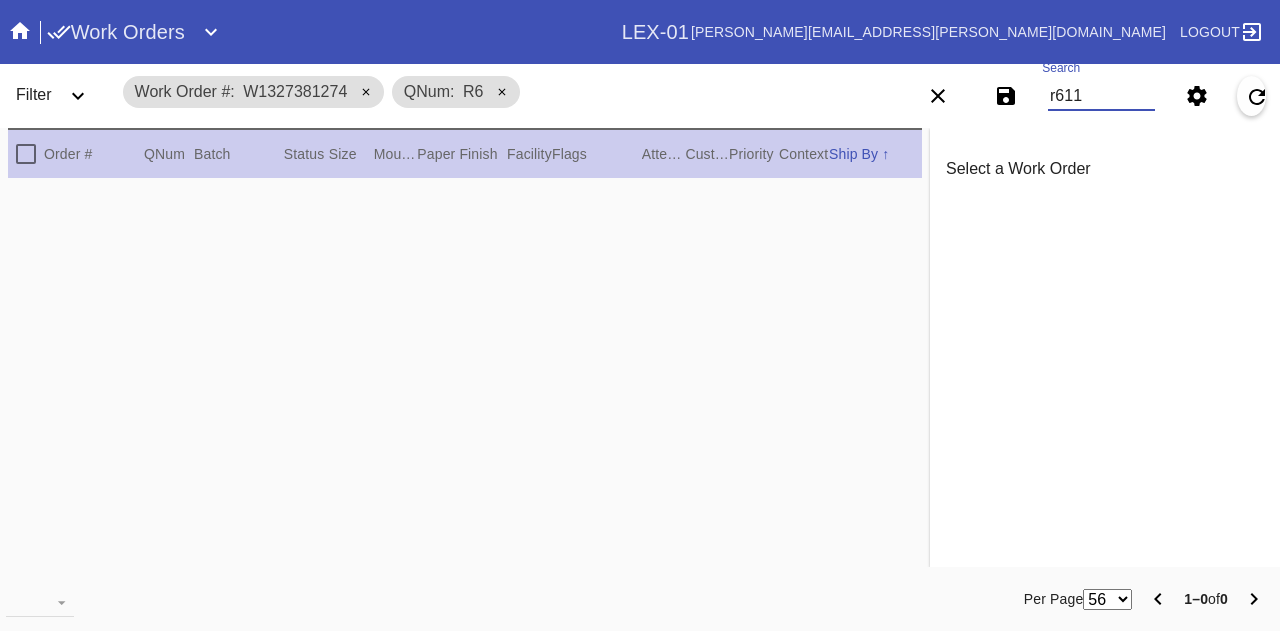 scroll, scrollTop: 0, scrollLeft: 0, axis: both 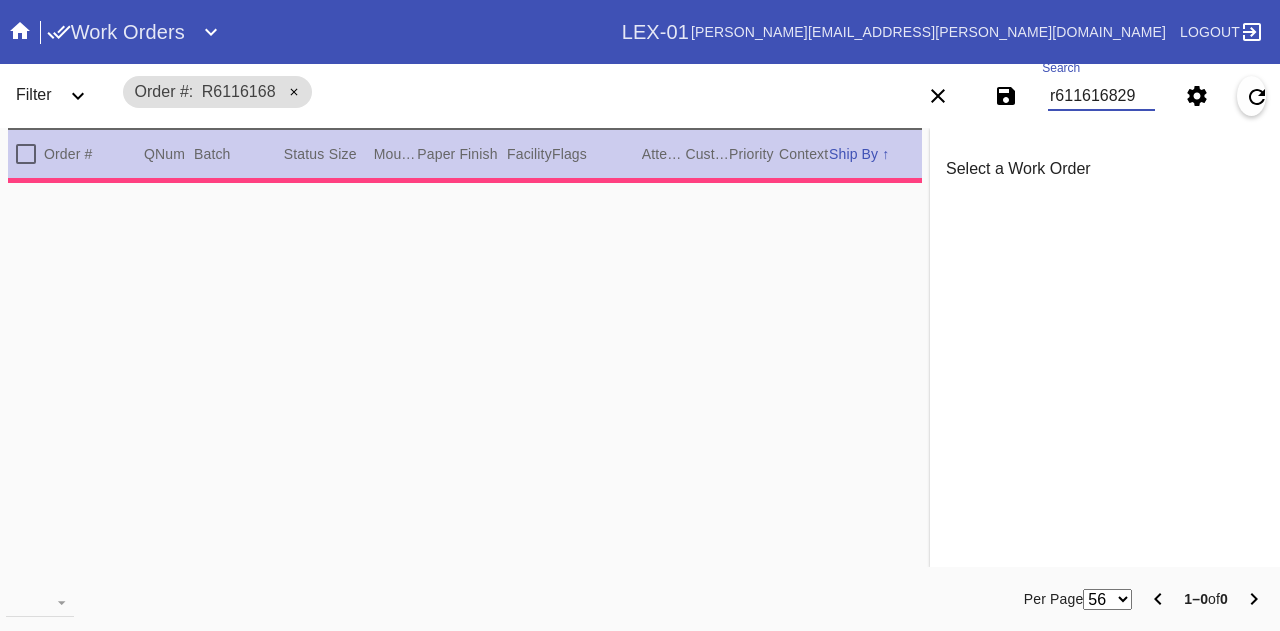 type on "r611616829" 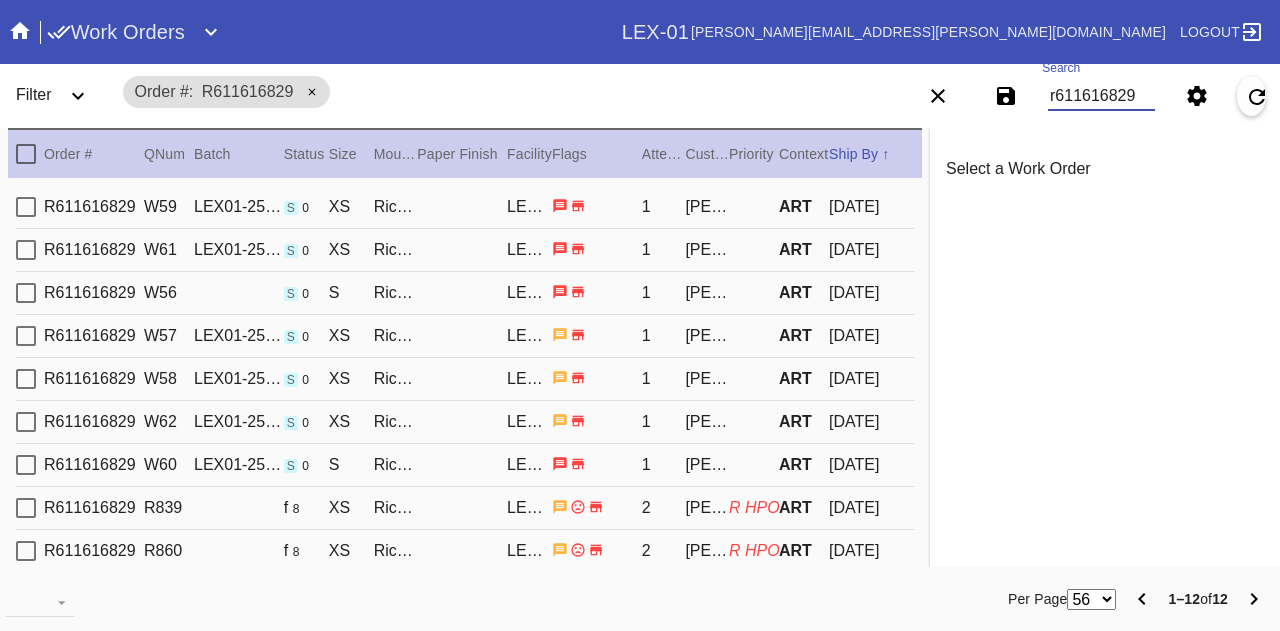 scroll, scrollTop: 124, scrollLeft: 0, axis: vertical 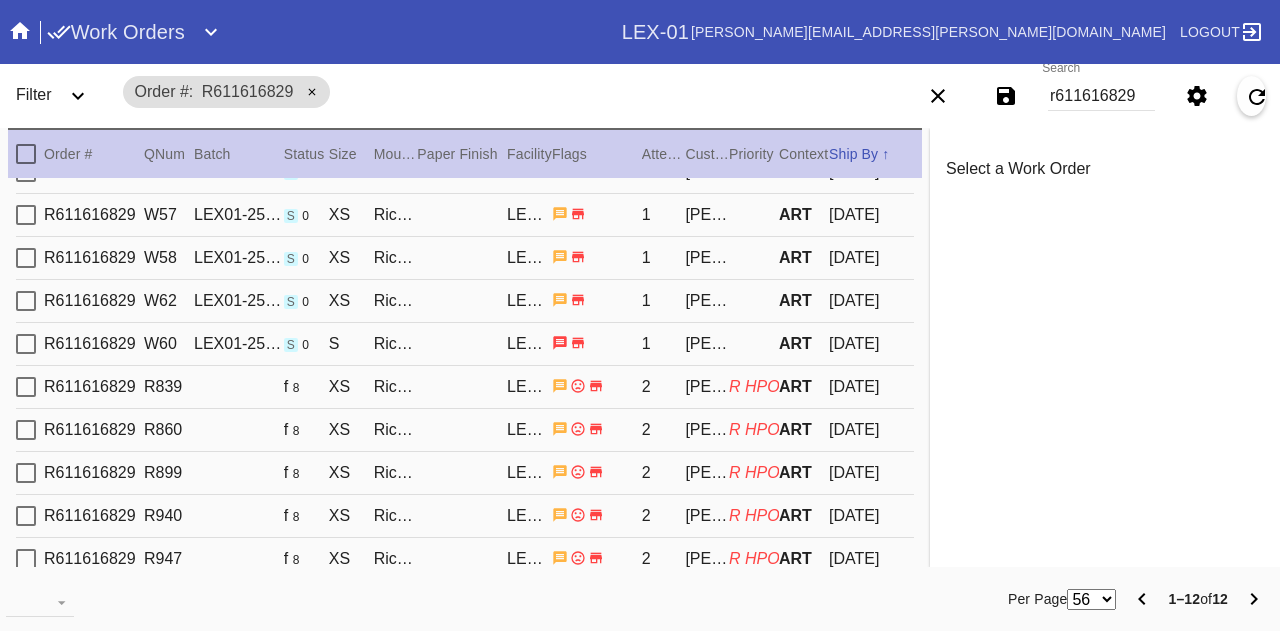 click on "R611616829 R839 f   8 XS Richmond / Digital White LEX-01 2 Kristin Shearer
R
HPO
ART 2025-06-30" at bounding box center (465, 387) 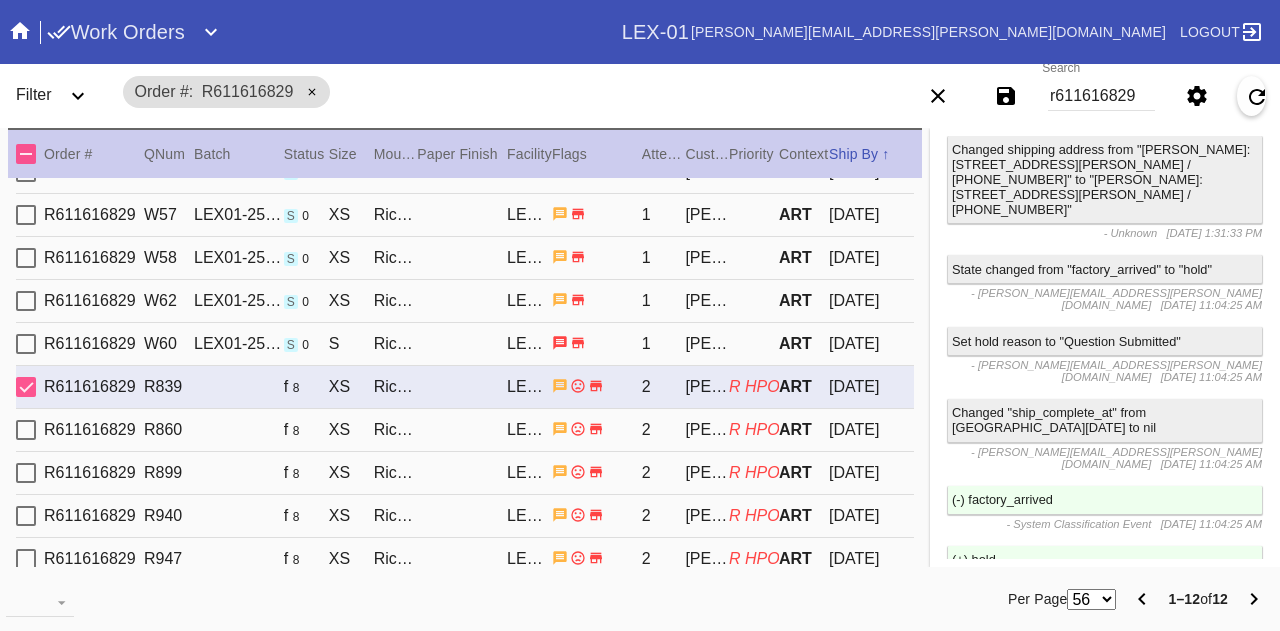 scroll, scrollTop: 2993, scrollLeft: 0, axis: vertical 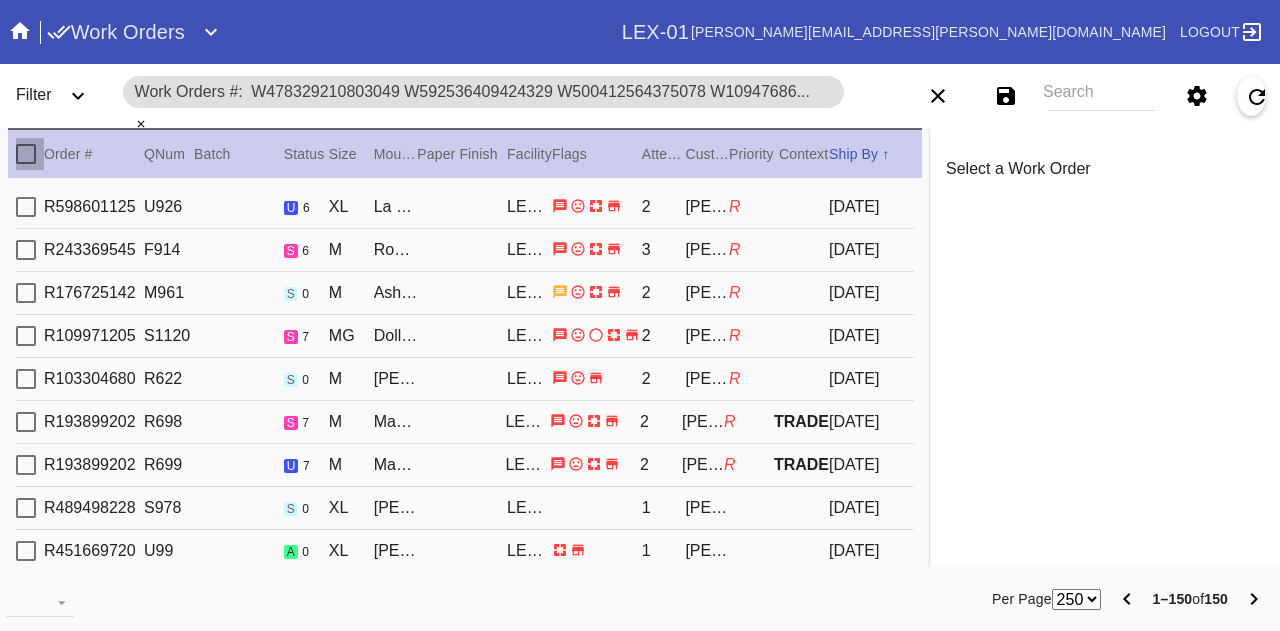 click at bounding box center (26, 154) 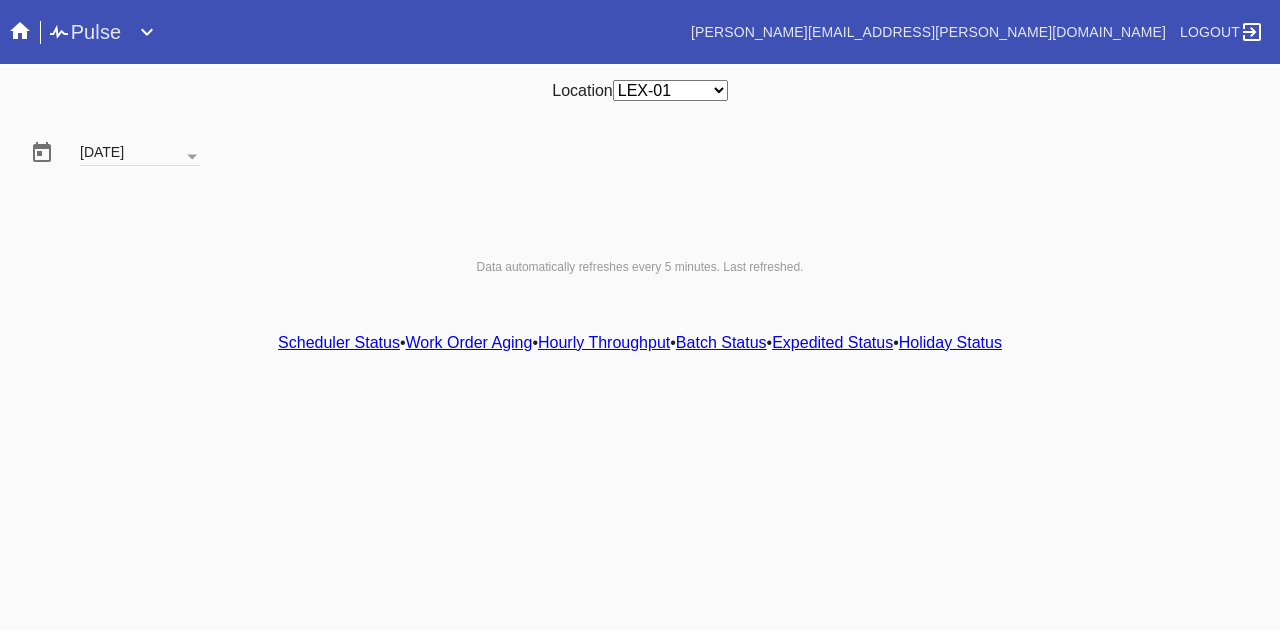 scroll, scrollTop: 0, scrollLeft: 0, axis: both 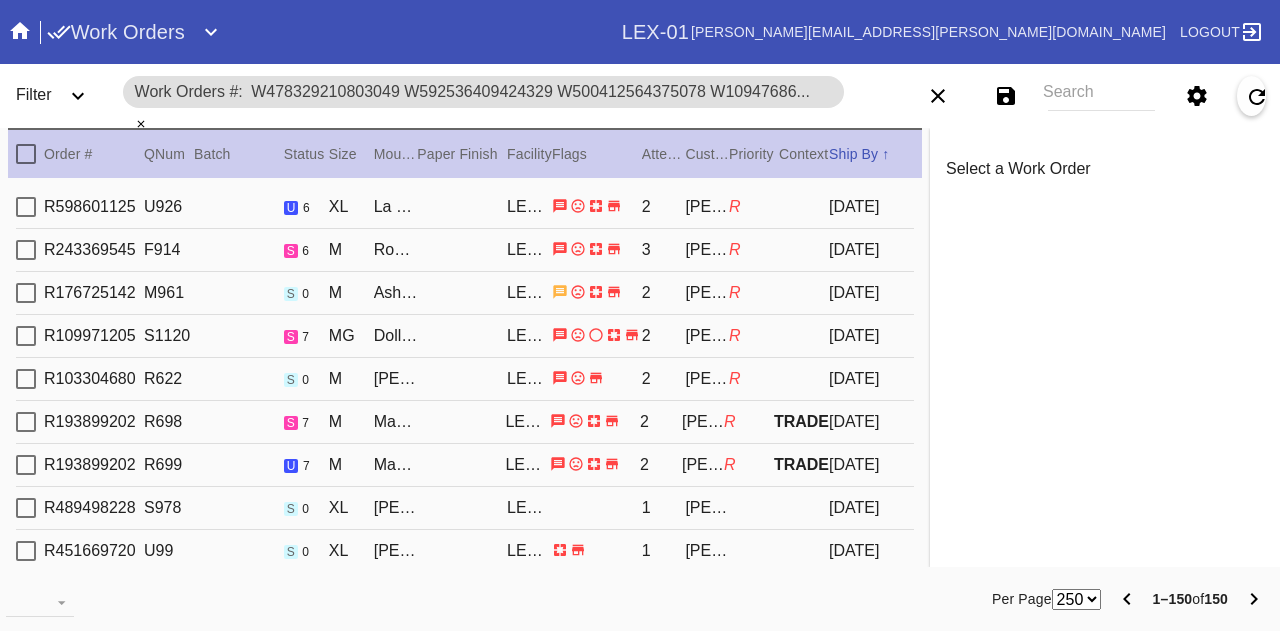 click at bounding box center (26, 154) 